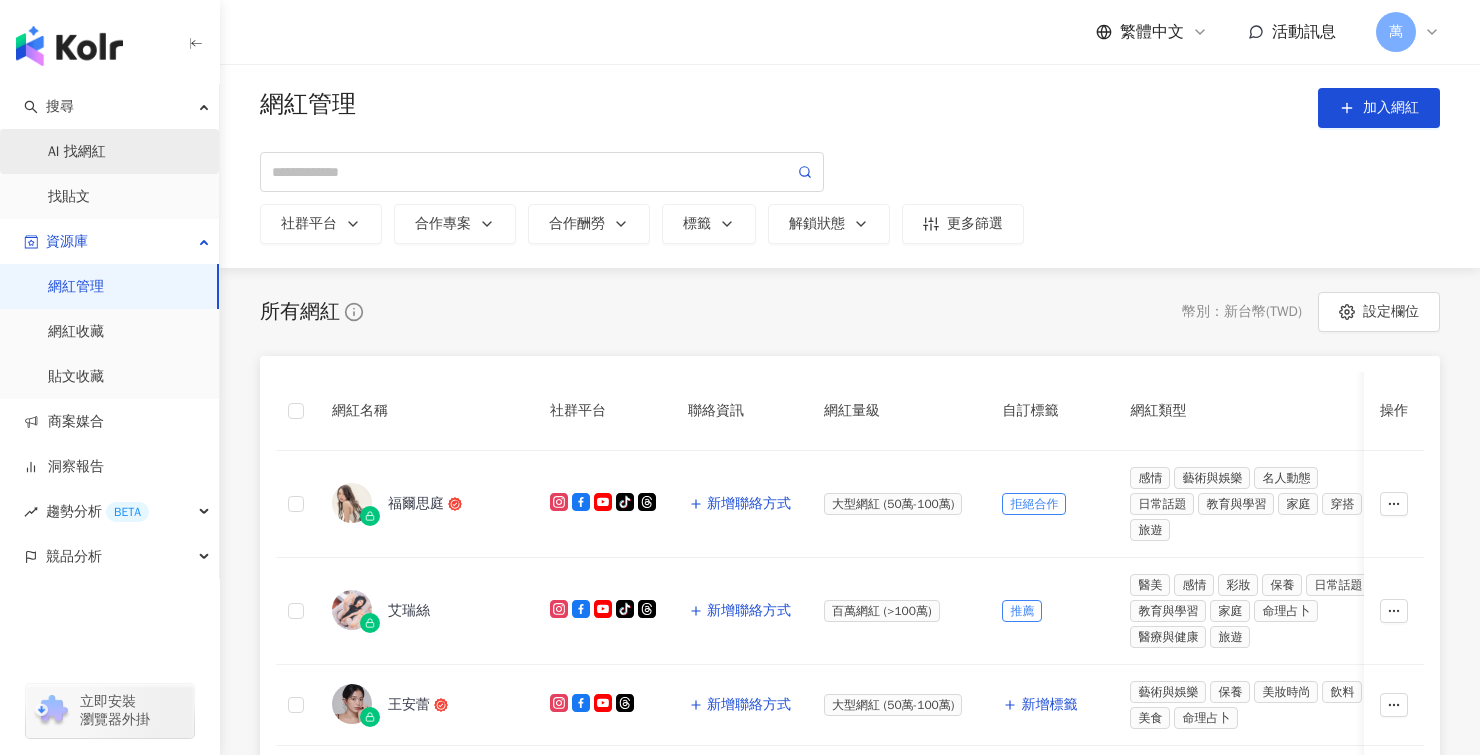 scroll, scrollTop: 0, scrollLeft: 0, axis: both 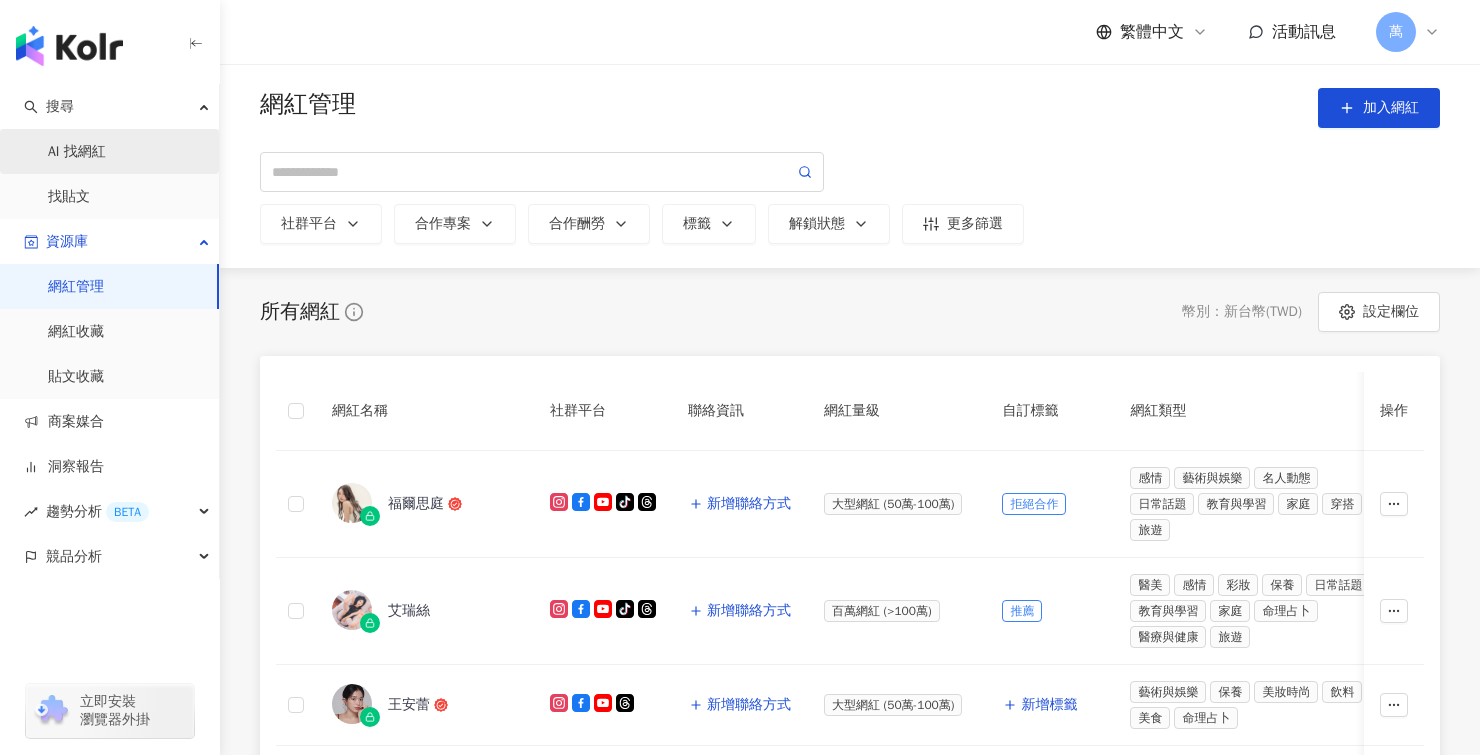 click on "AI 找網紅" at bounding box center (77, 152) 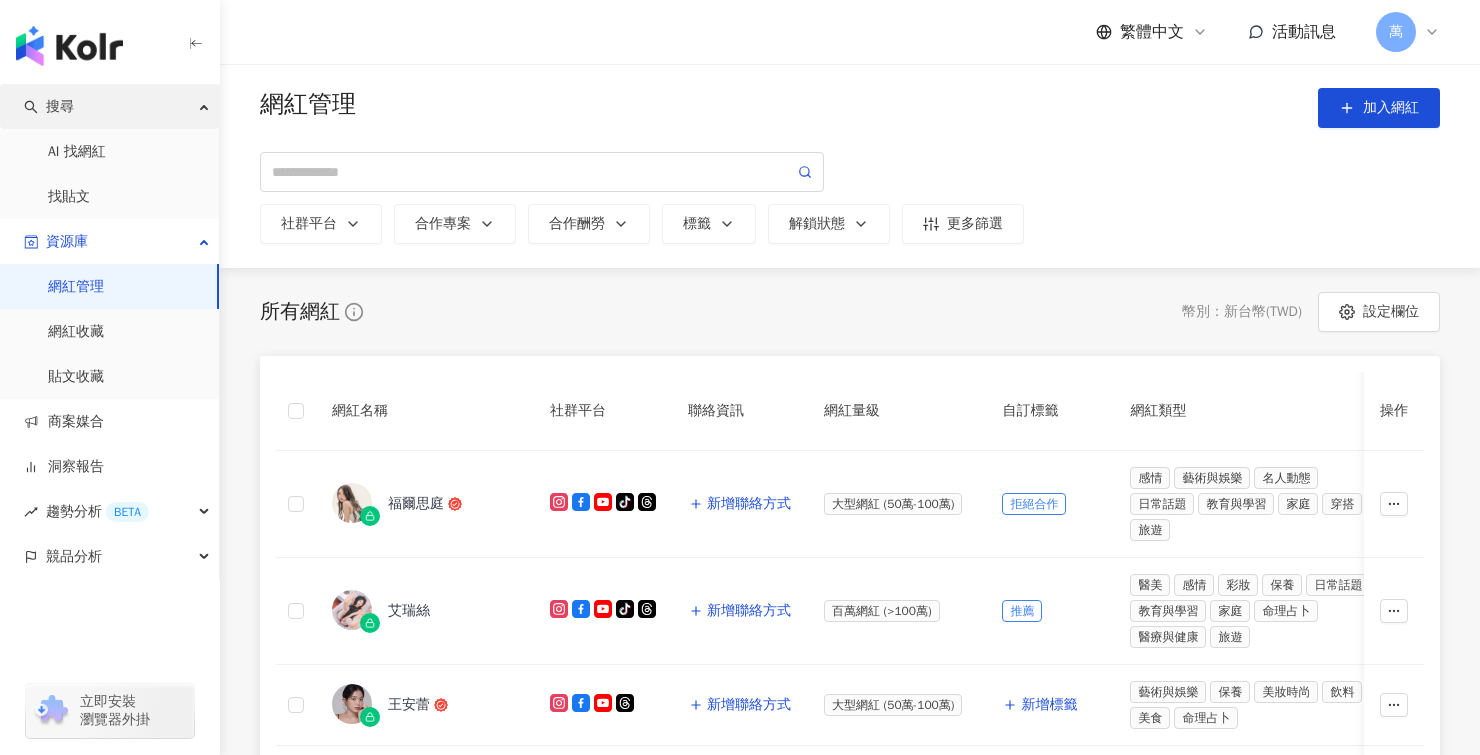 click on "搜尋" at bounding box center (109, 106) 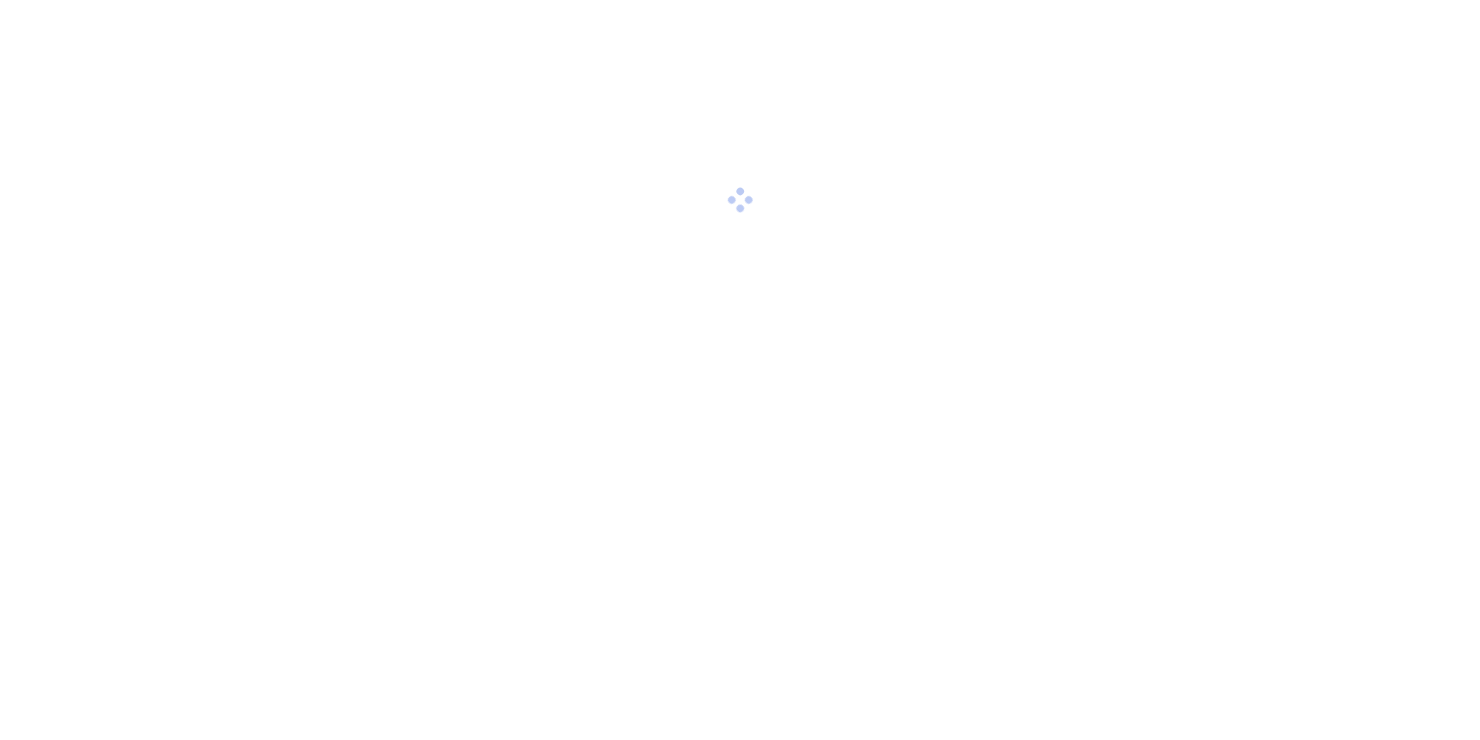 scroll, scrollTop: 0, scrollLeft: 0, axis: both 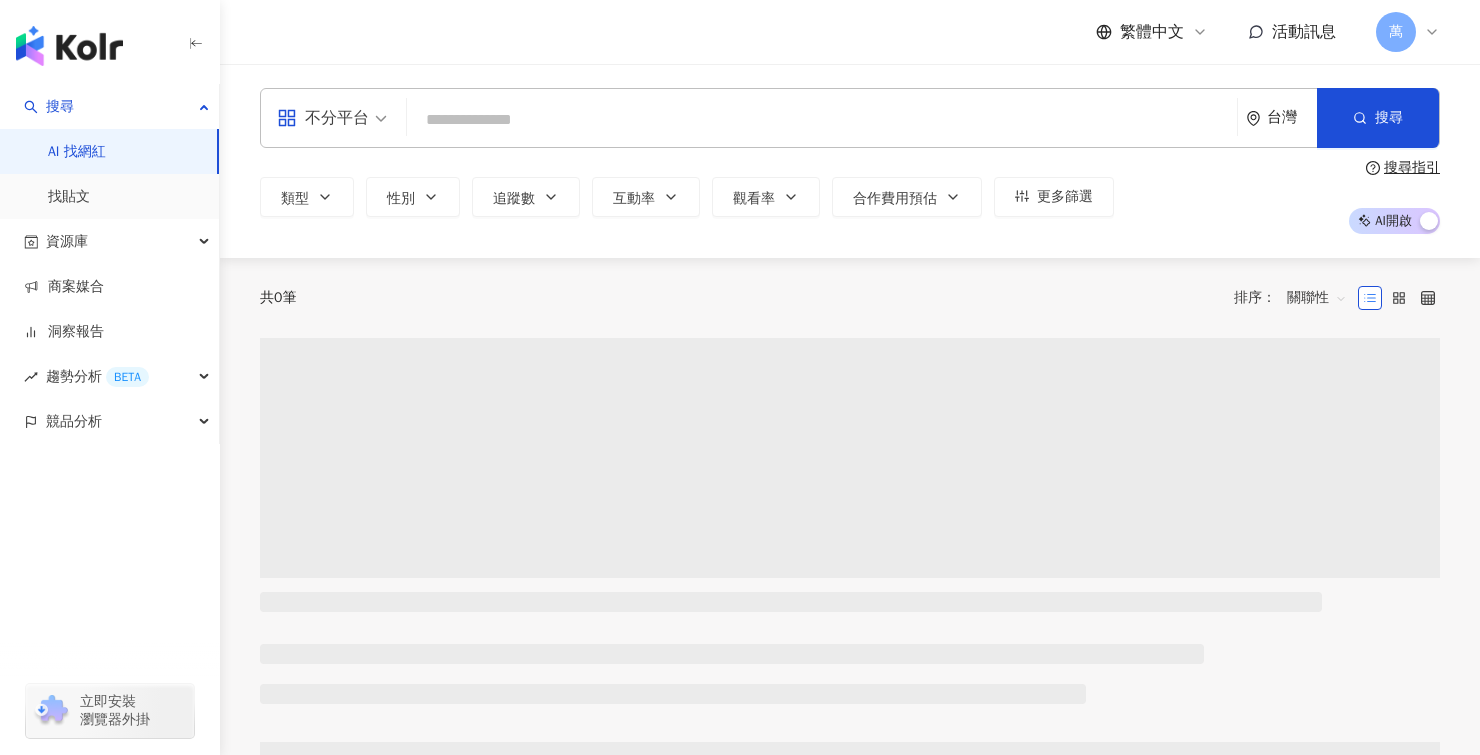 click at bounding box center [822, 120] 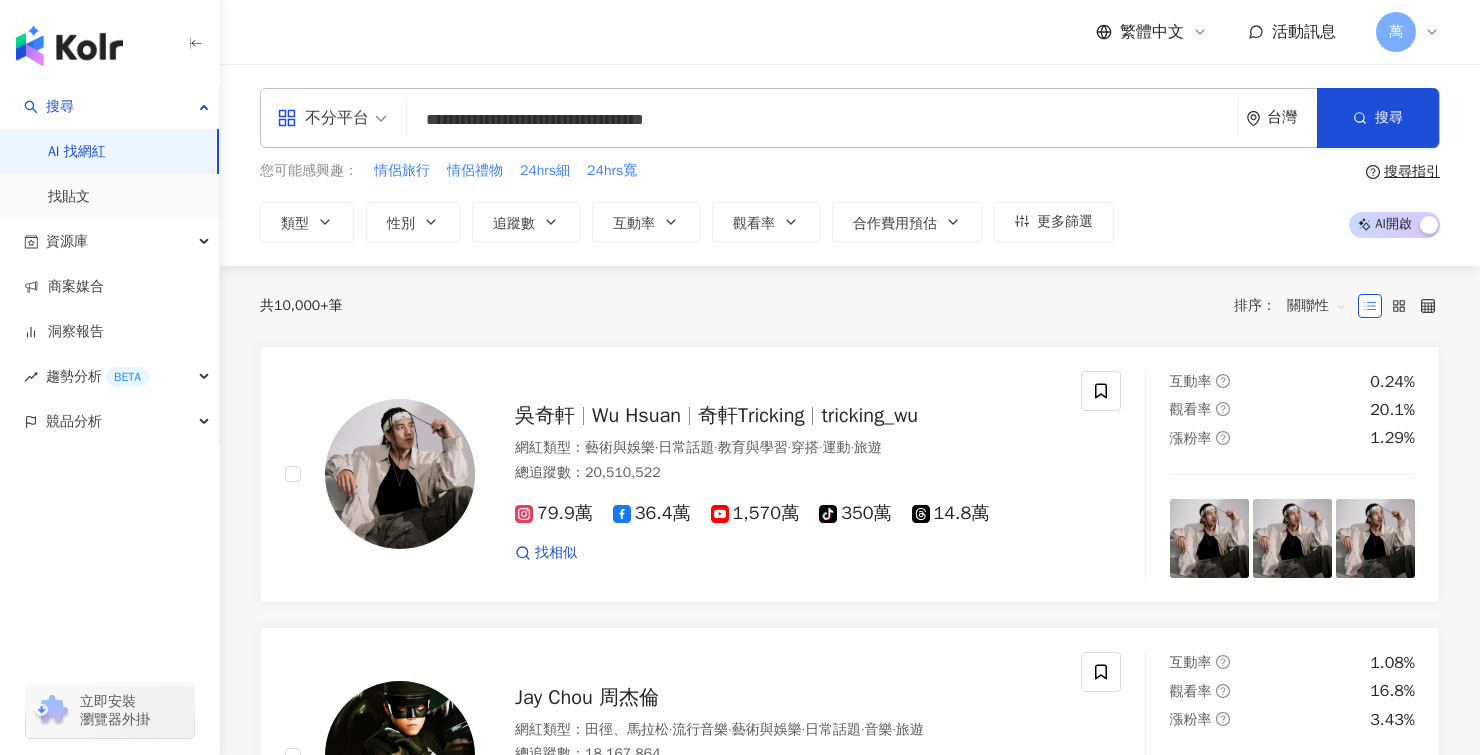click on "**********" at bounding box center (822, 120) 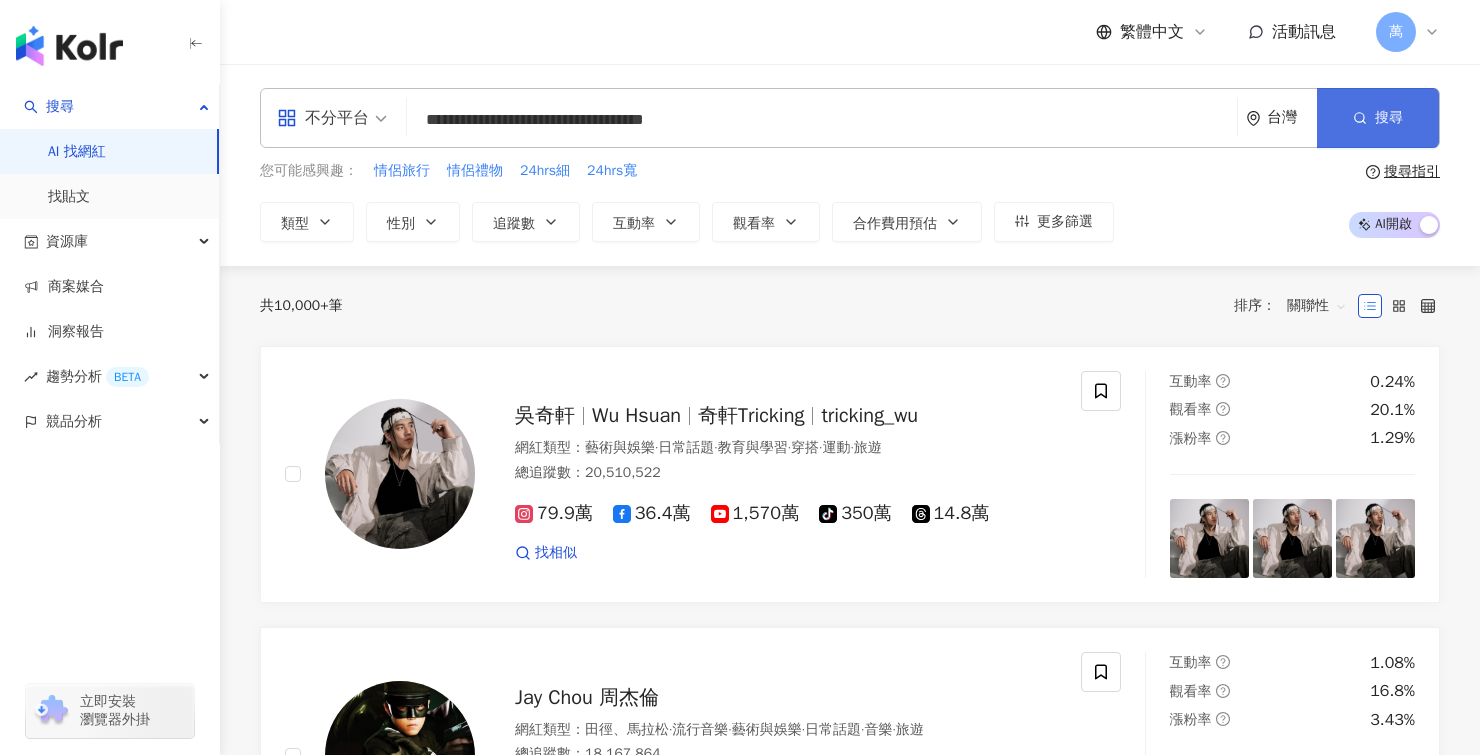 type on "**********" 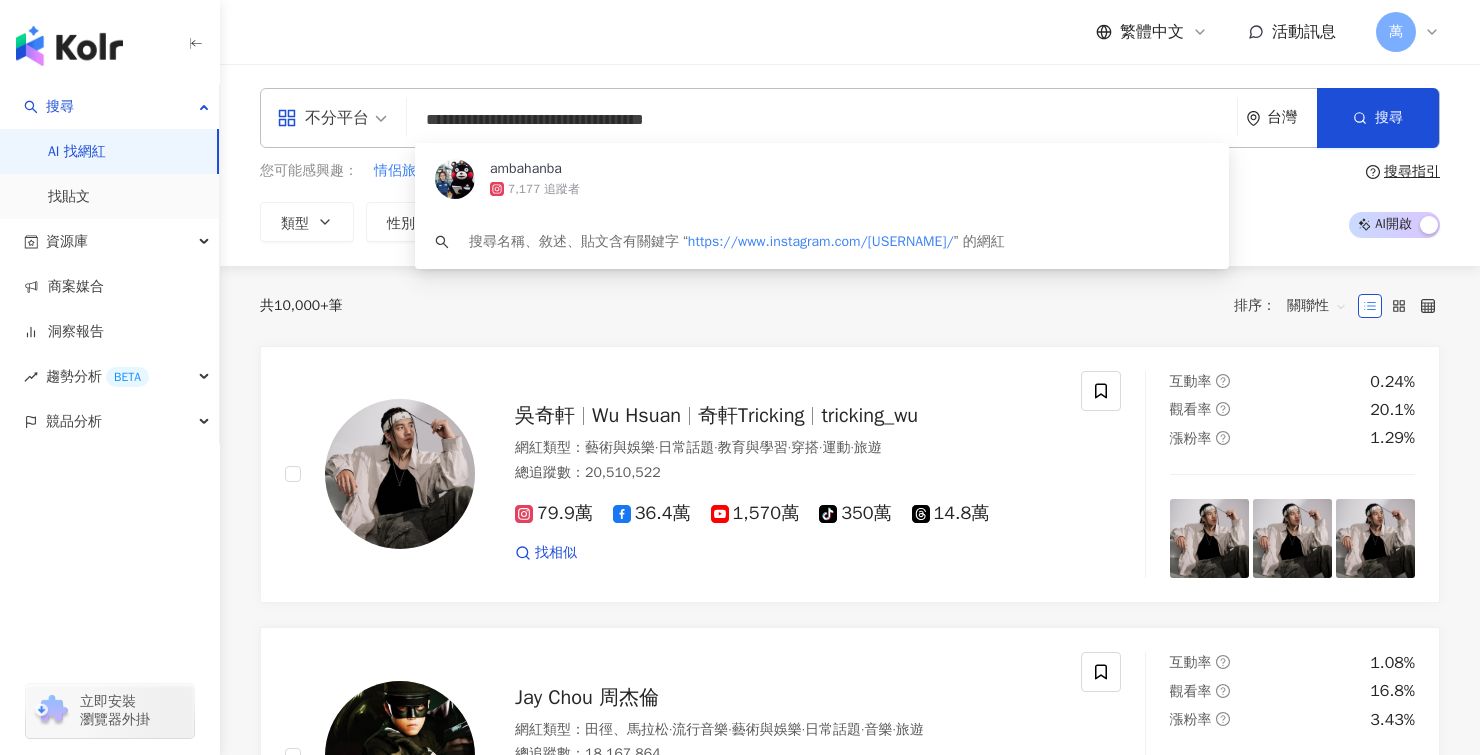 click on "**********" at bounding box center (822, 120) 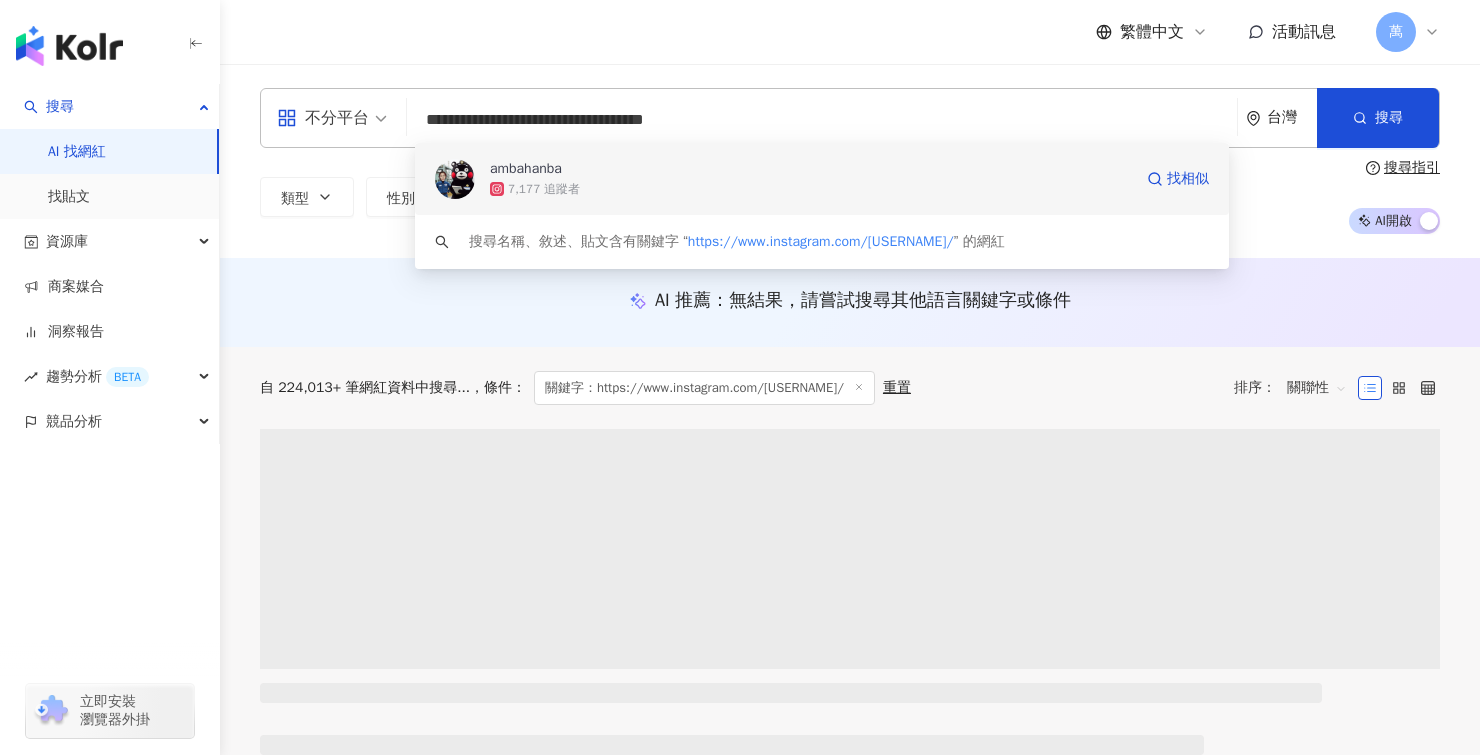 click on "ambahanba" at bounding box center [811, 169] 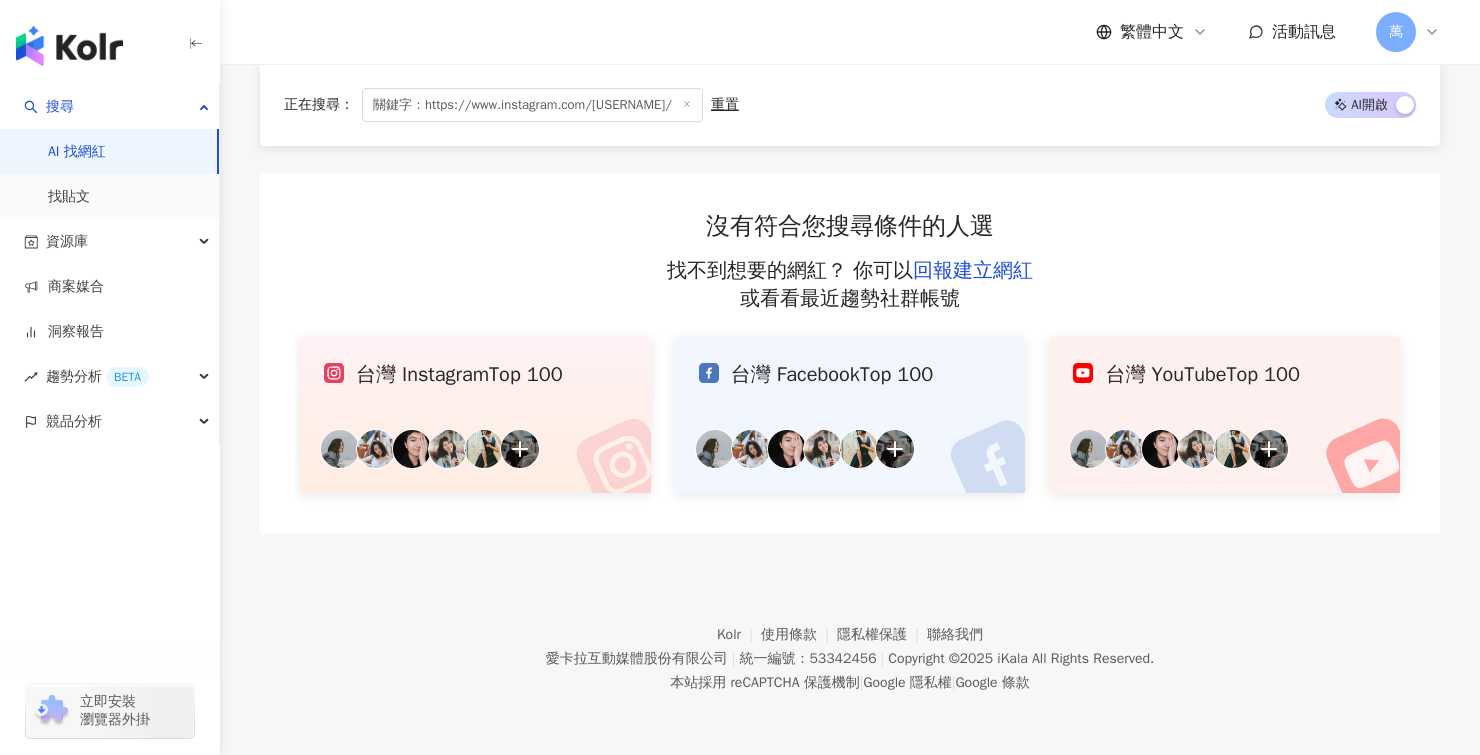 scroll, scrollTop: 0, scrollLeft: 0, axis: both 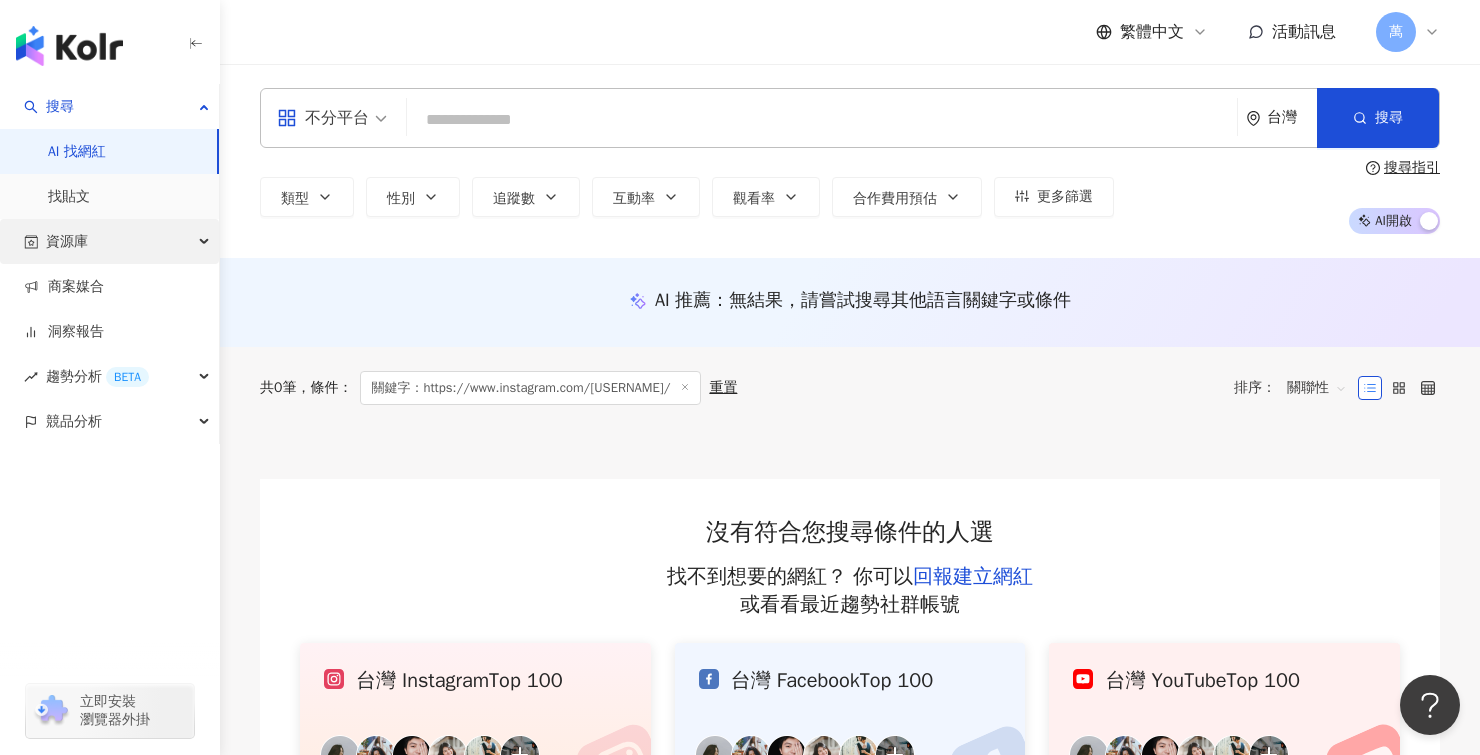 click on "資源庫" at bounding box center (109, 241) 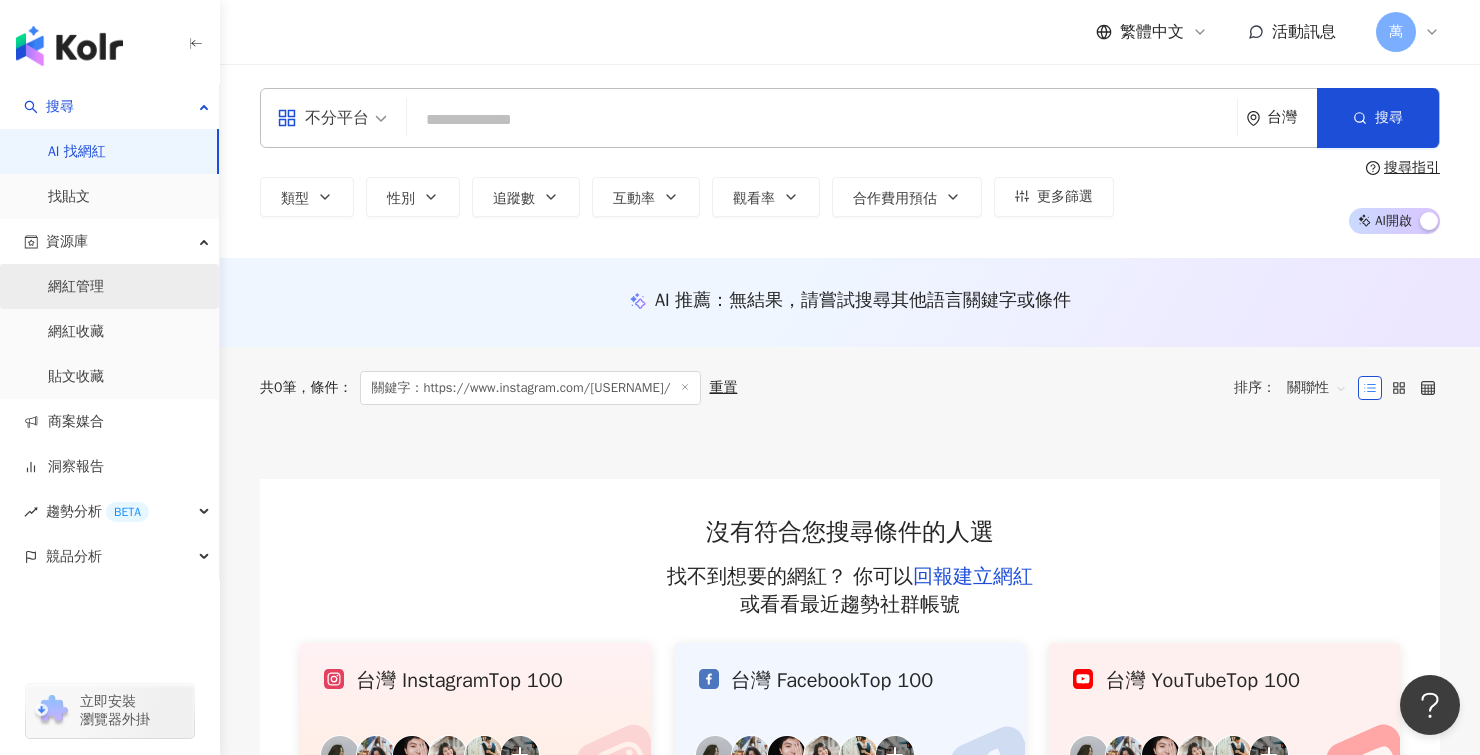 click on "網紅管理" at bounding box center [76, 287] 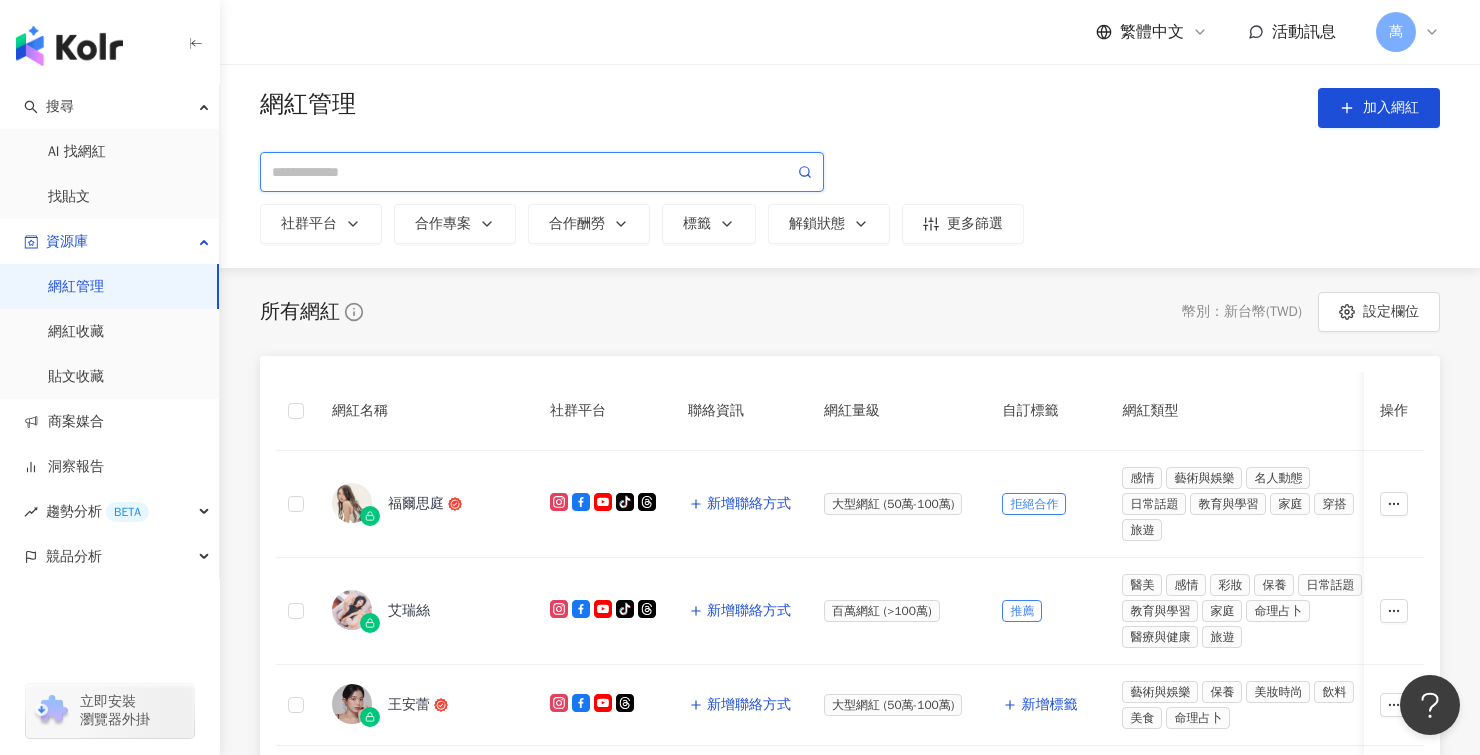 click at bounding box center [533, 172] 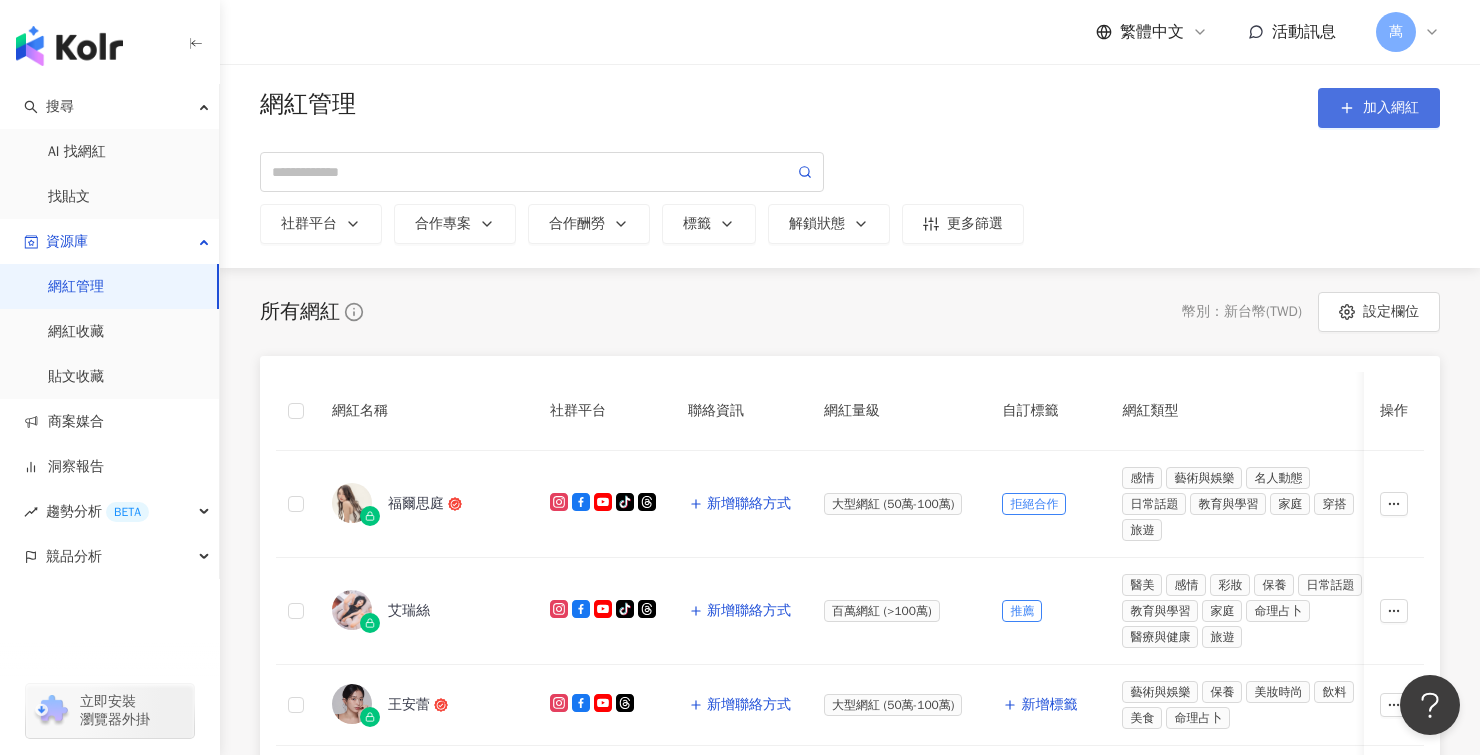 click on "加入網紅" at bounding box center [1379, 108] 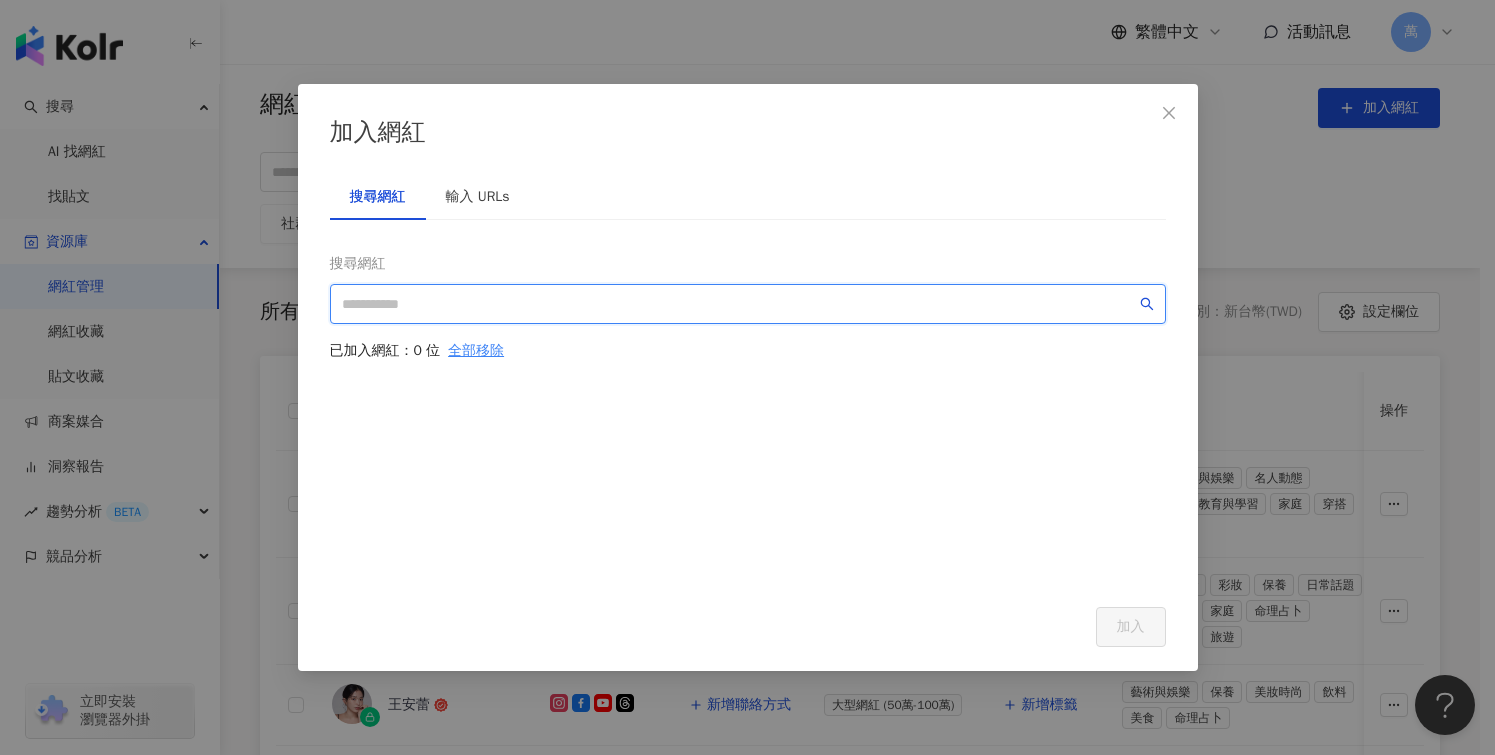 click at bounding box center (739, 304) 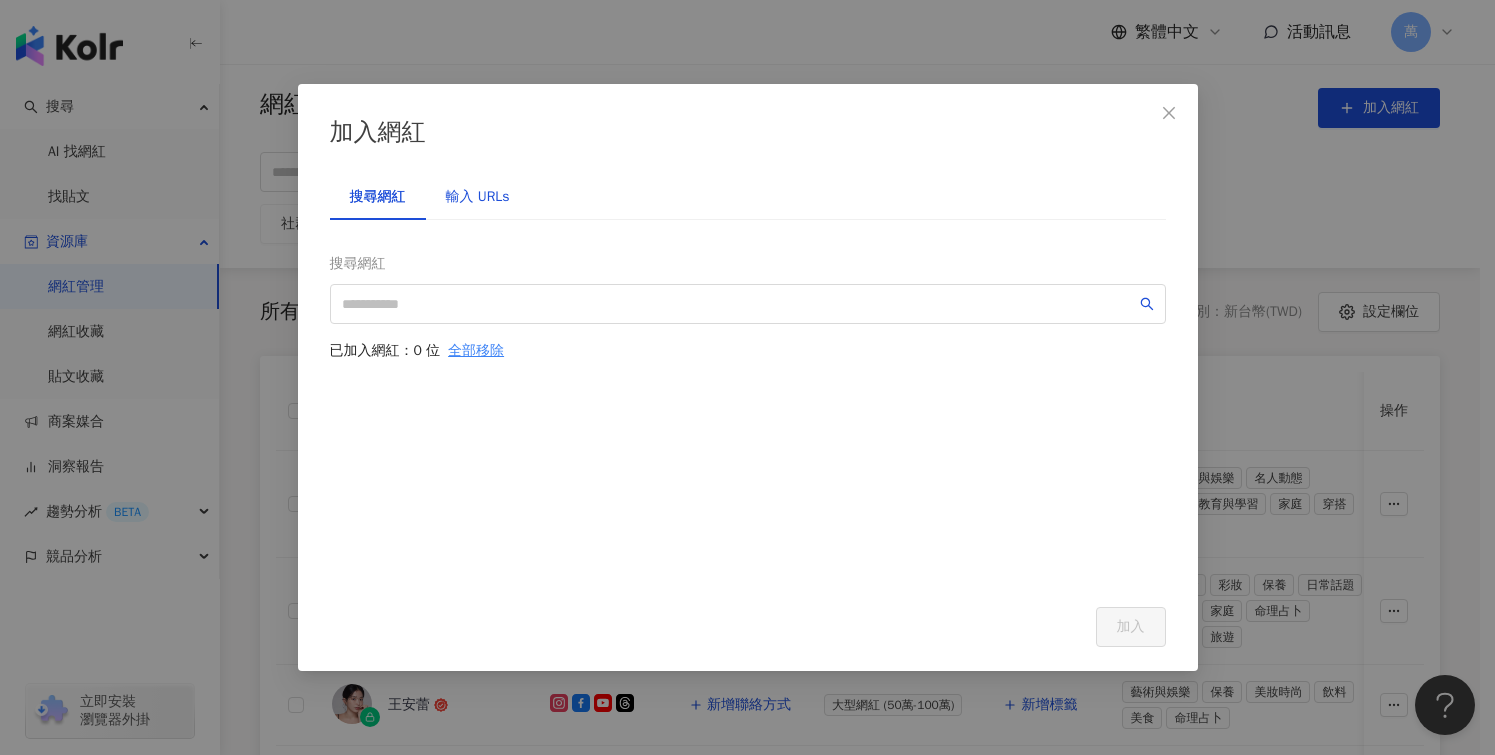 click on "輸入 URLs" at bounding box center (478, 197) 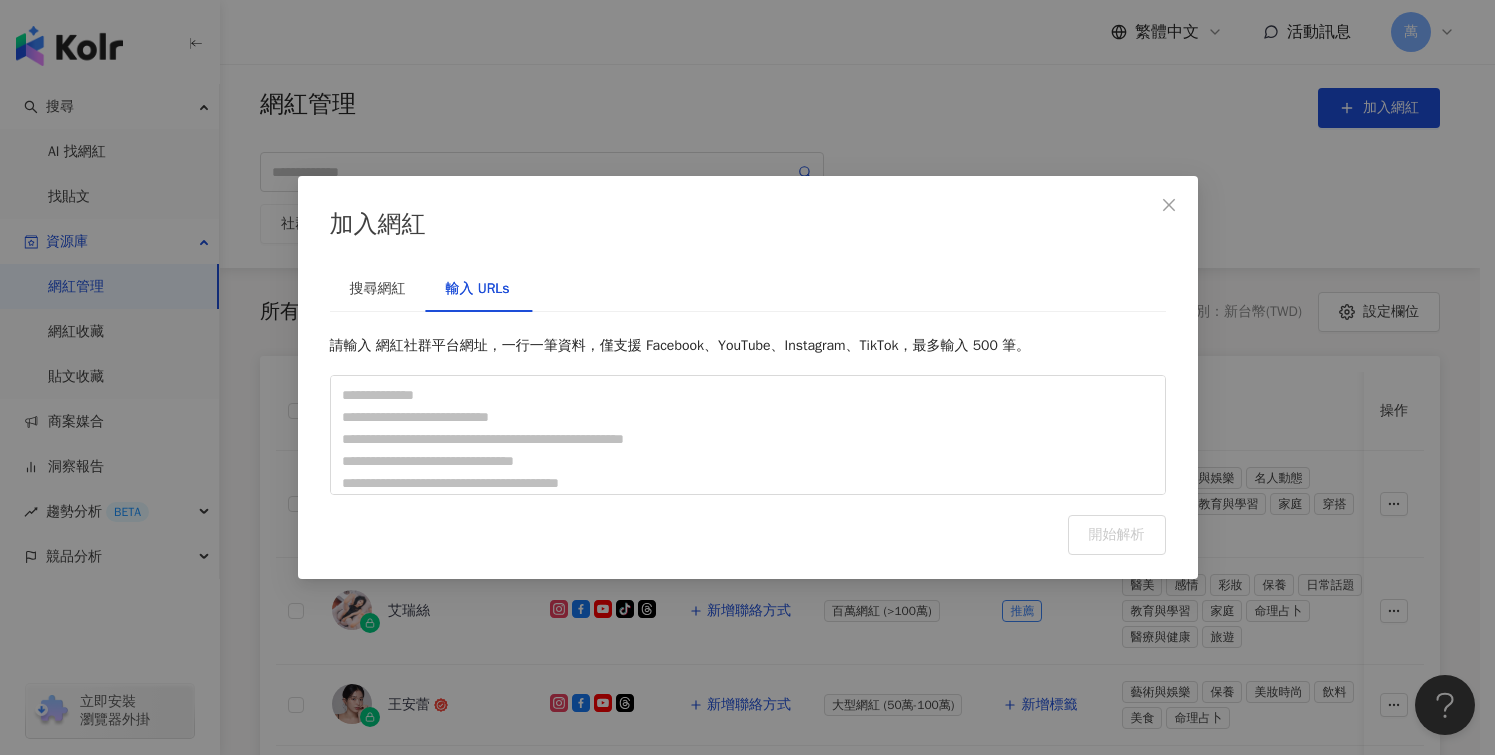 click on "搜尋網紅 輸入 URLs 搜尋網紅 已加入網紅：0 位 全部移除 加入 請輸入 網紅社群平台網址，一行一筆資料，僅支援 Facebook、YouTube、Instagram、TikTok，最多輸入 500 筆。 開始解析" at bounding box center [748, 411] 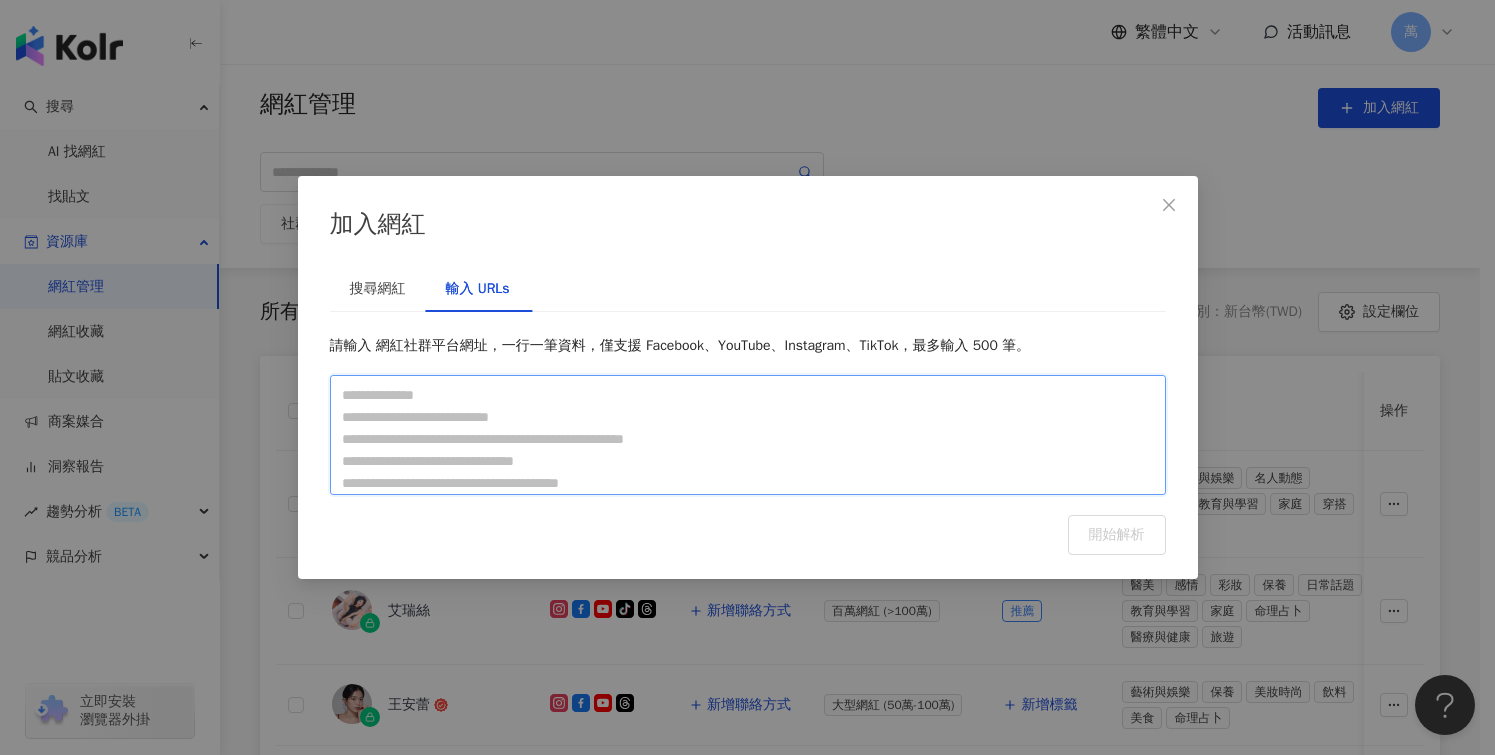 click at bounding box center (748, 435) 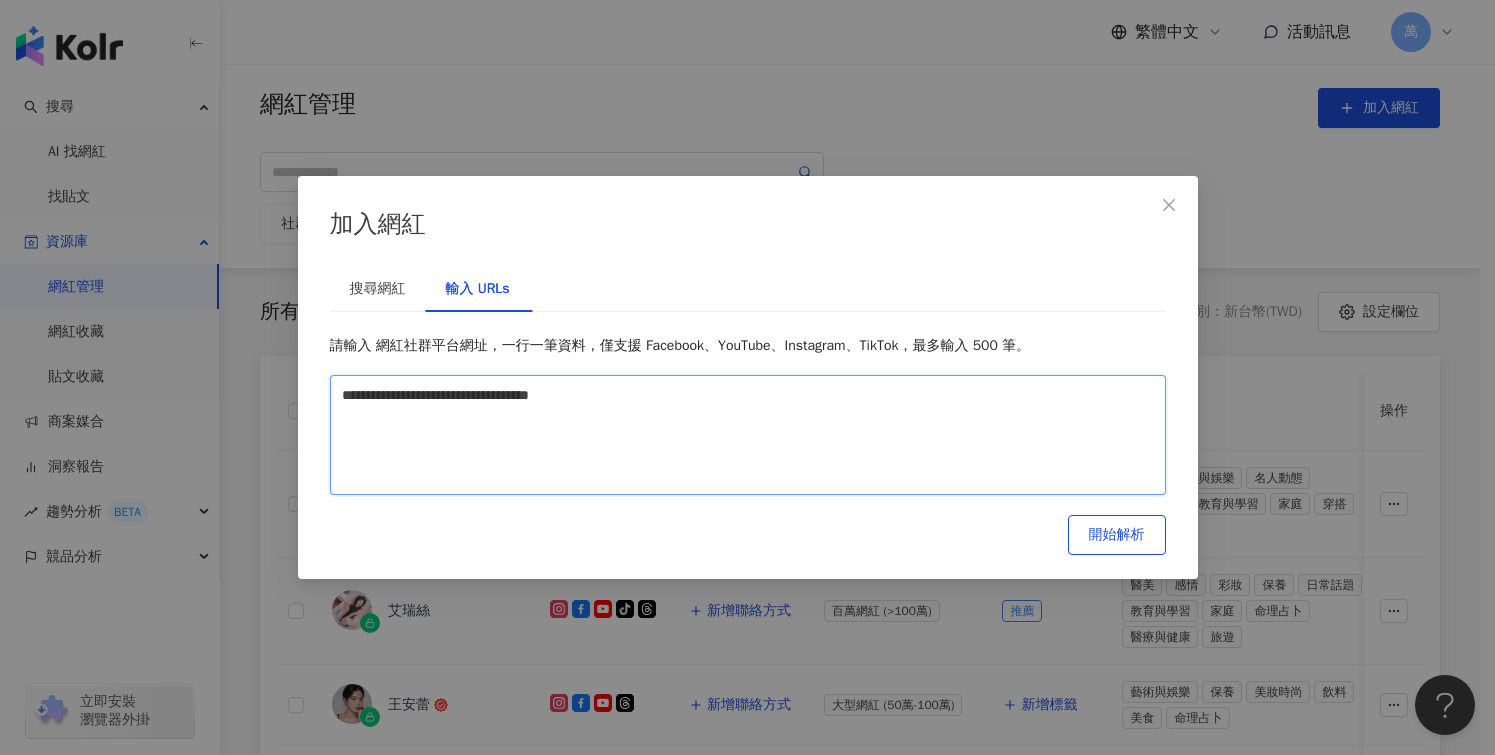 paste on "**********" 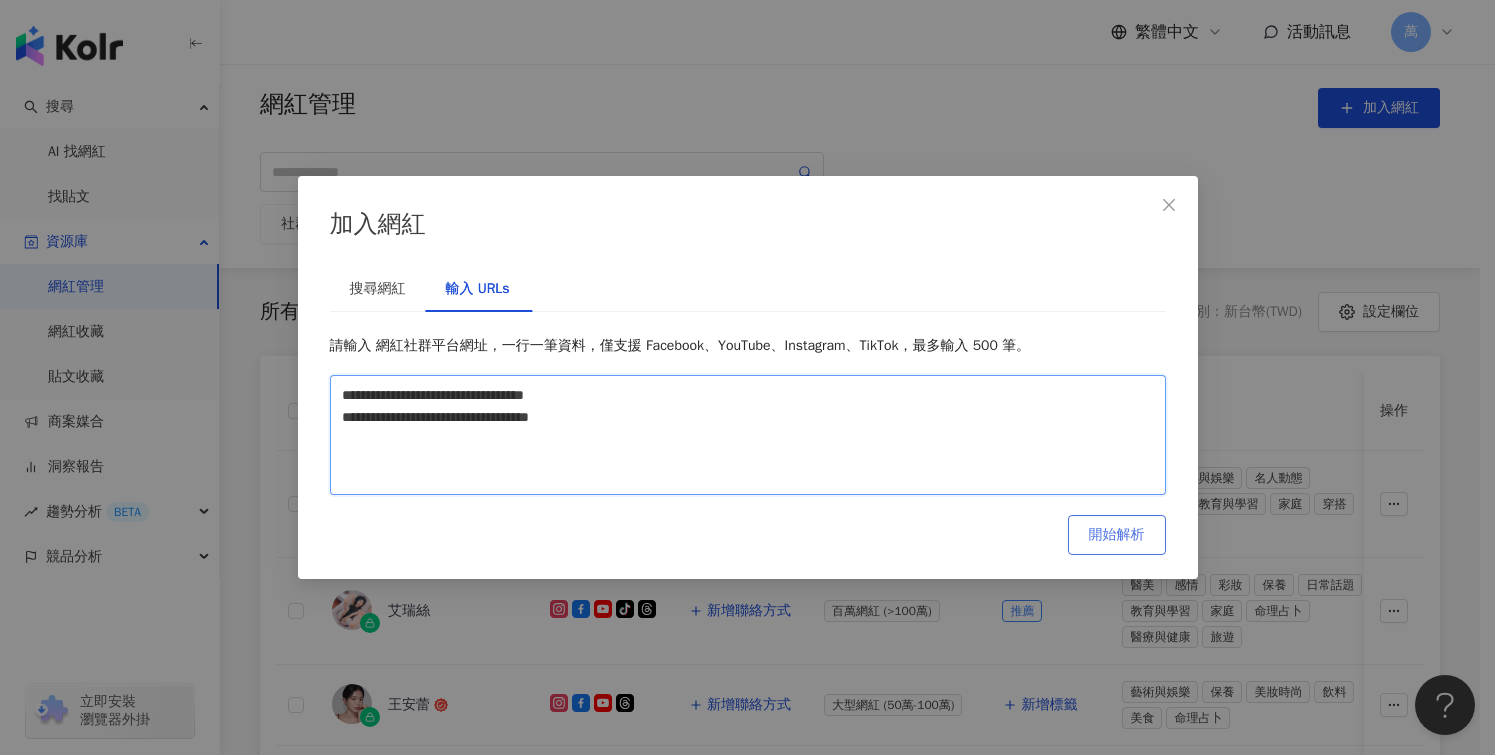 type on "**********" 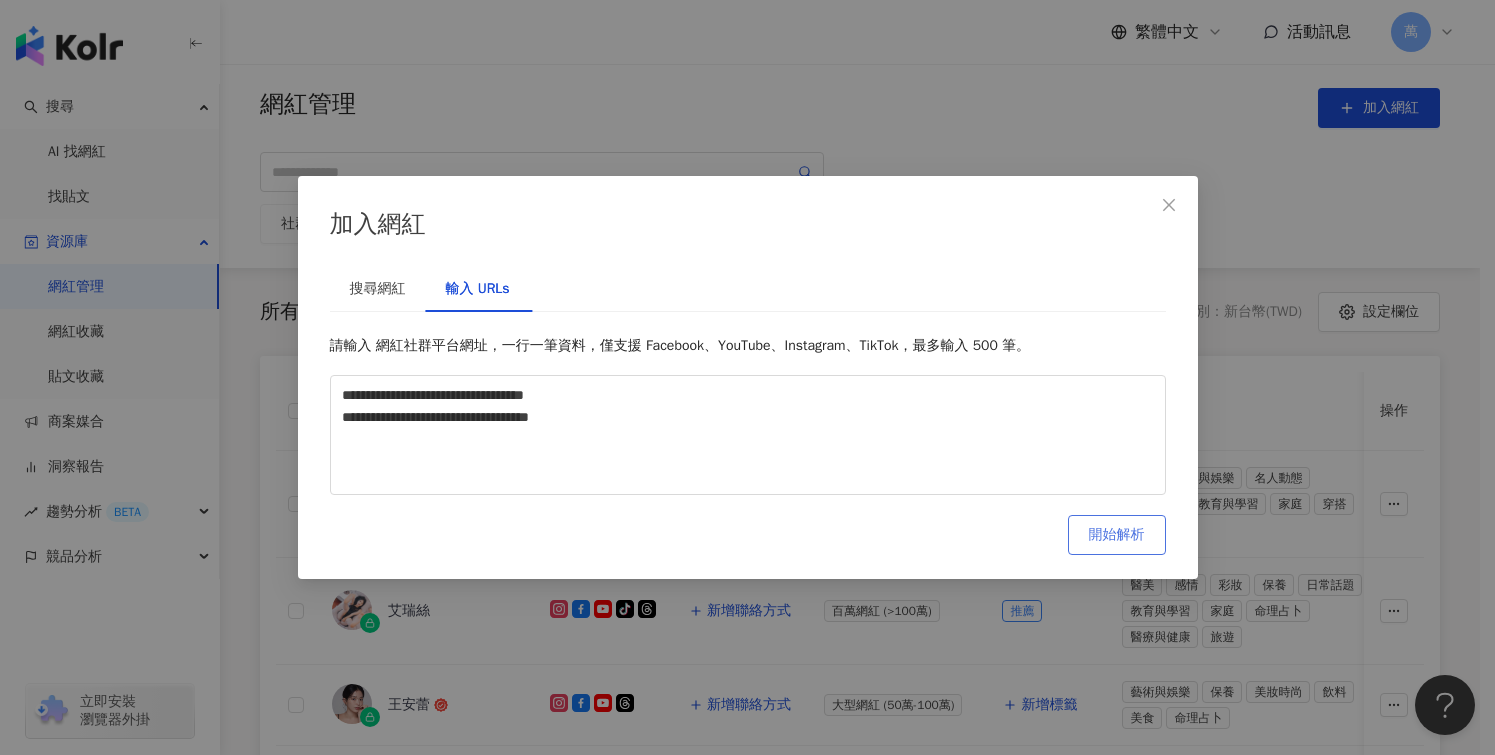 click on "開始解析" at bounding box center (1117, 535) 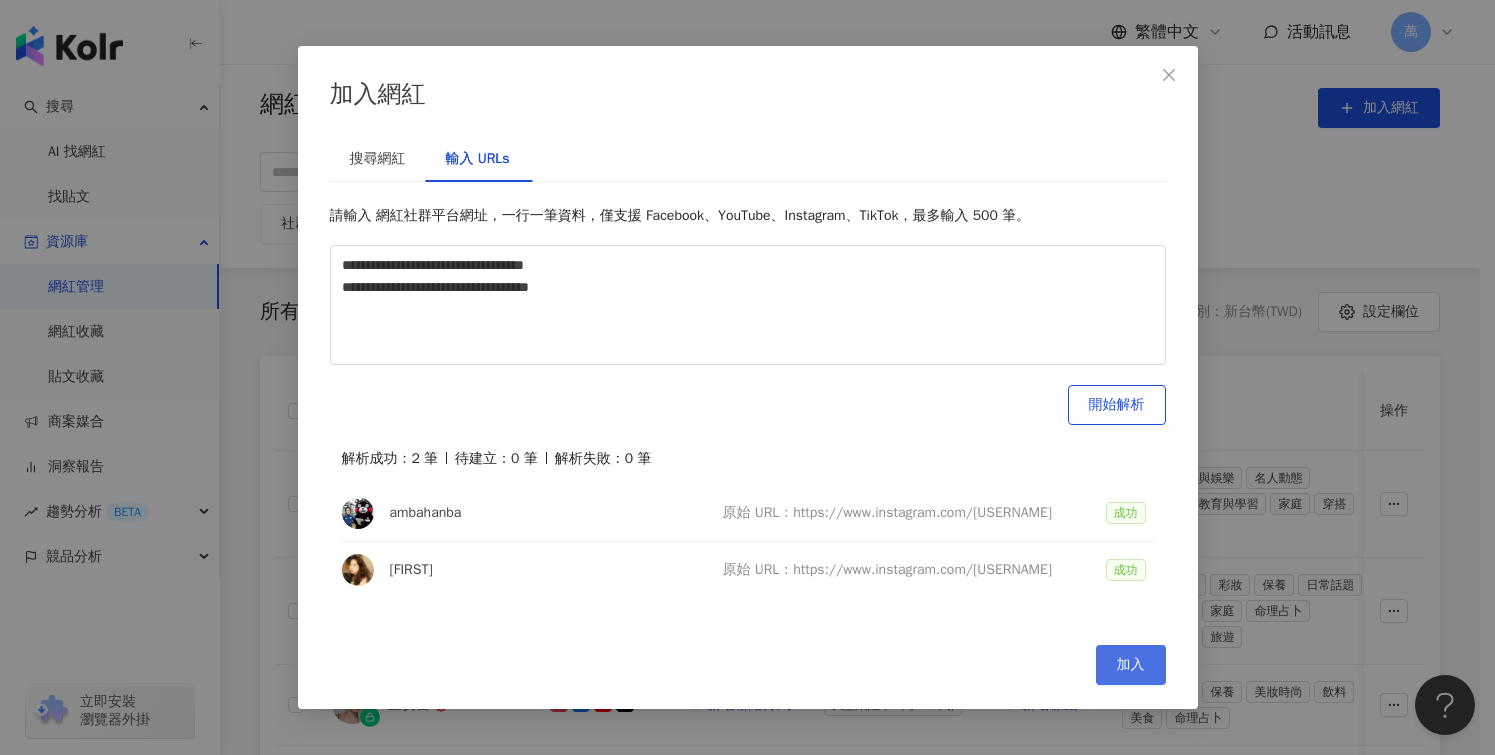 click on "加入" at bounding box center [1131, 665] 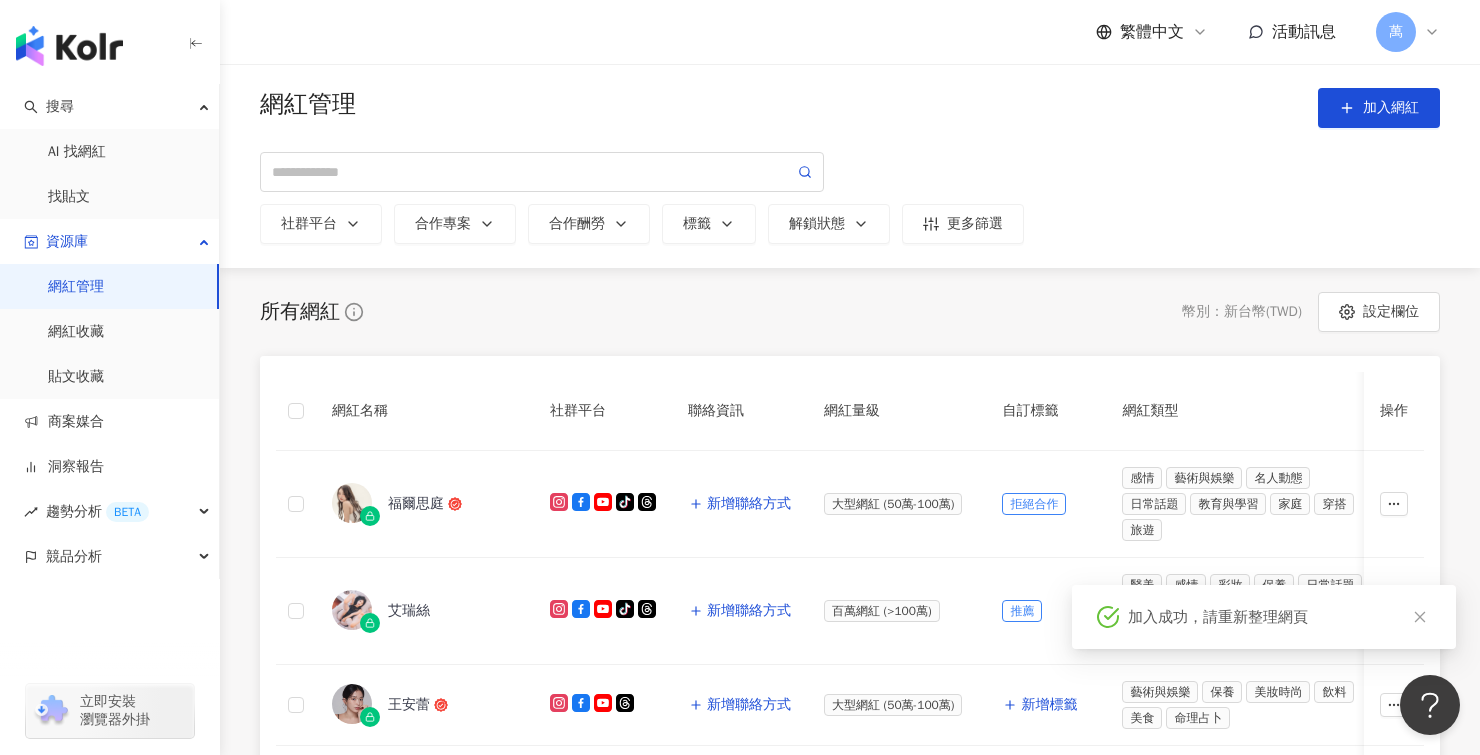 click on "所有網紅 幣別 ： 新台幣 ( TWD ) 設定欄位 網紅名稱 社群平台 聯絡資訊 網紅量級 自訂標籤 網紅類型 追蹤數 K-Score 近三個月 受眾主要年齡 受眾主要性別 互動率 近三個月 Reels 互動率 近三個月 Reels 觀看率 近三個月 漲粉率 近三個月 已加入的收藏夾 已加入的商案媒合 已加入的洞察報告 最新足跡 操作                                         福爾思庭 tiktok-icon 新增聯絡方式 大型網紅 (50萬-100萬) 拒絕合作 感情 藝術與娛樂 名人動態 日常話題 教育與學習 家庭 穿搭 旅遊 196,847 85 20-24 歲 (46.7%) 女性 (46.7%) 4.64% 0.02% 249% 50% 1 個 - - 新增基本資料 艾瑞絲 tiktok-icon 新增聯絡方式 百萬網紅 (>100萬) 推薦 醫美 感情 彩妝 保養 日常話題 教育與學習 家庭 命理占卜 醫療與健康 旅遊 758,218 85 20-24 歲 (46.7%) 男性 (46.7%) 1.96% 0.02% 97.7% 50% - - - 新增基本資料 王安蕾 新增聯絡方式 保養 85" at bounding box center [850, 940] 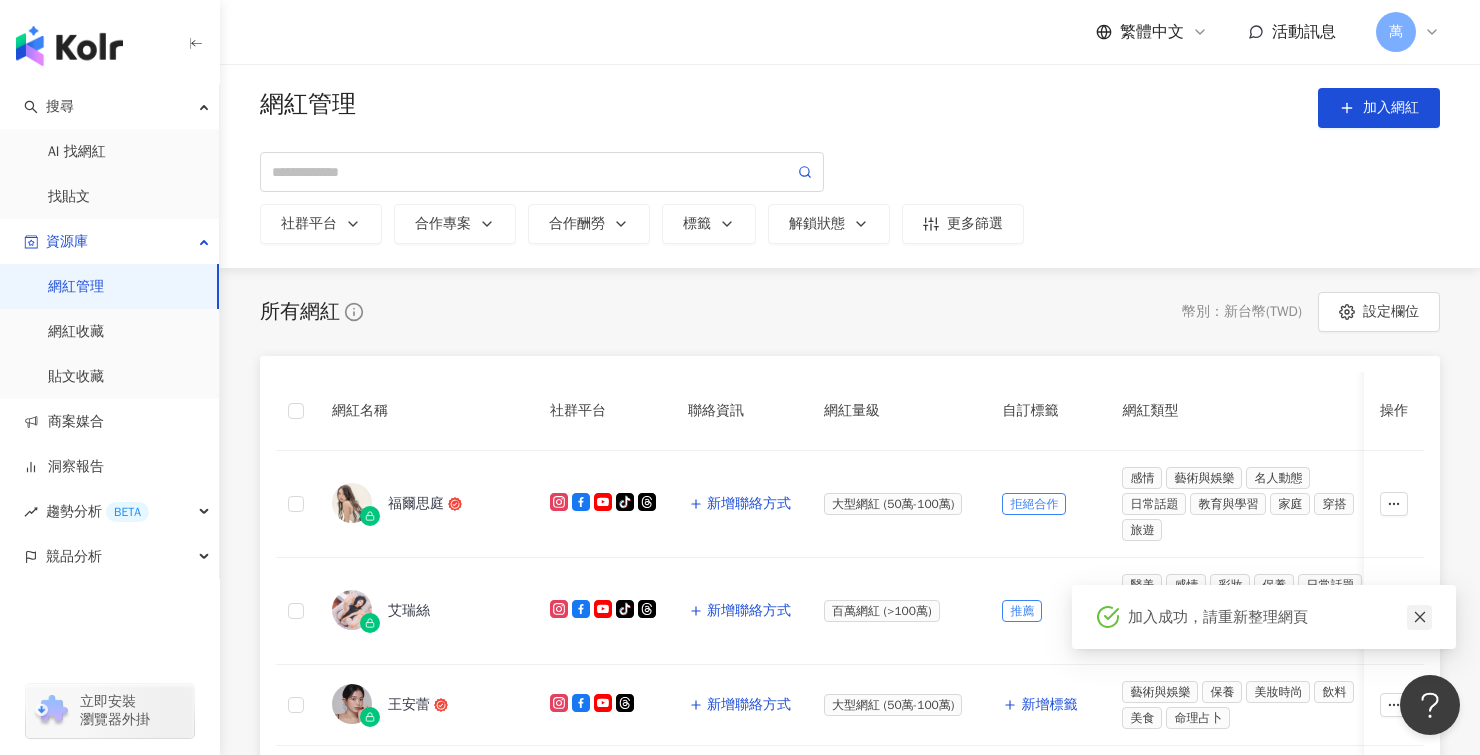 click 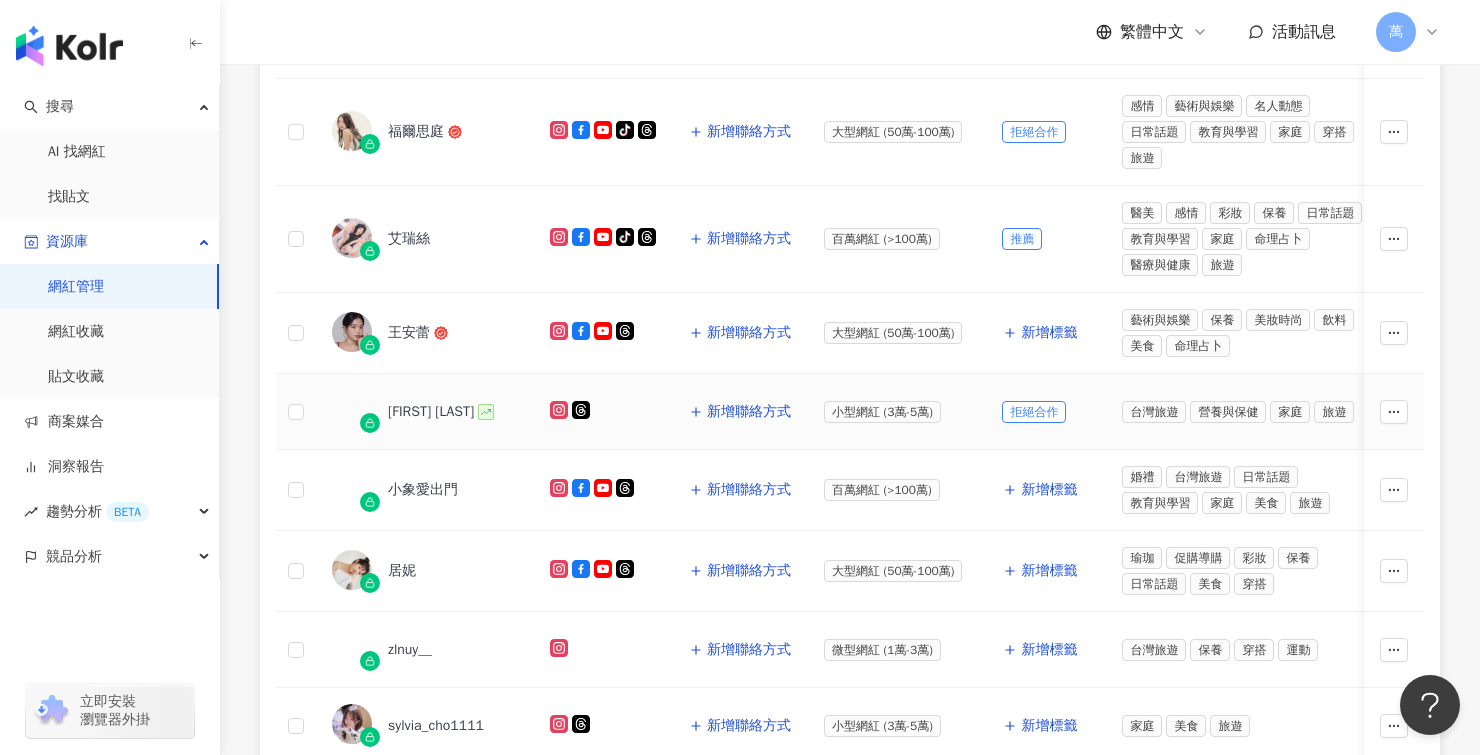 scroll, scrollTop: 0, scrollLeft: 0, axis: both 